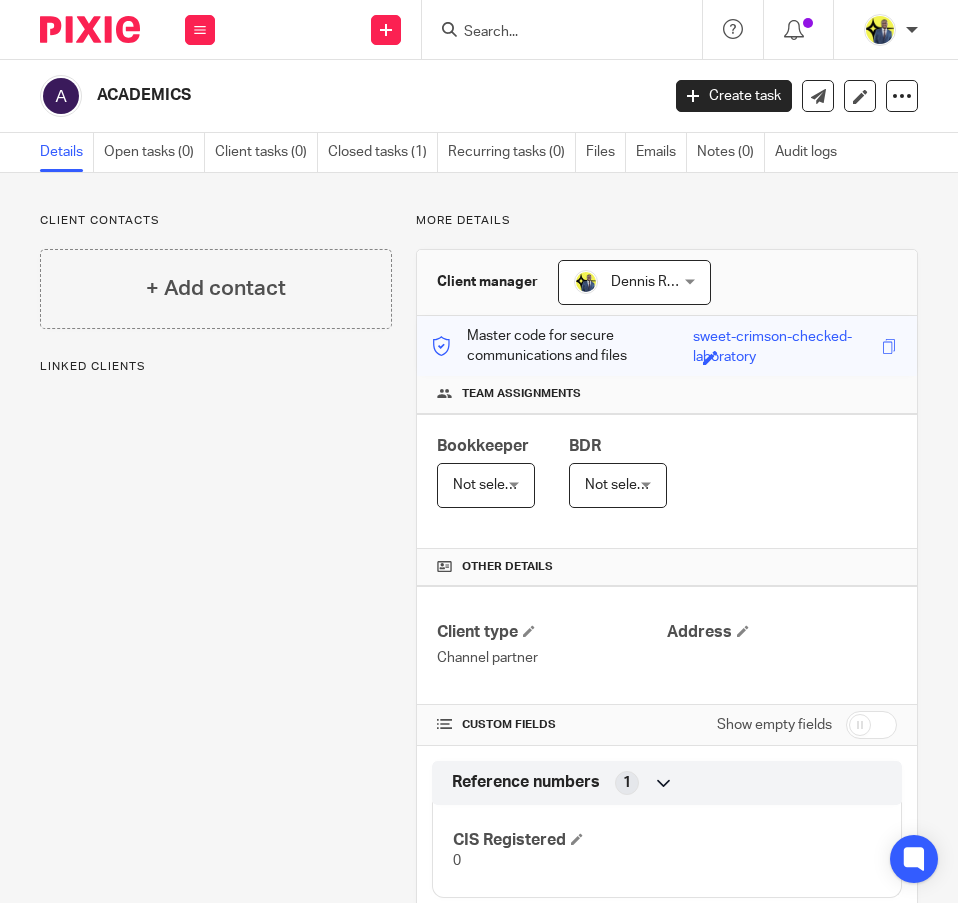 scroll, scrollTop: 0, scrollLeft: 0, axis: both 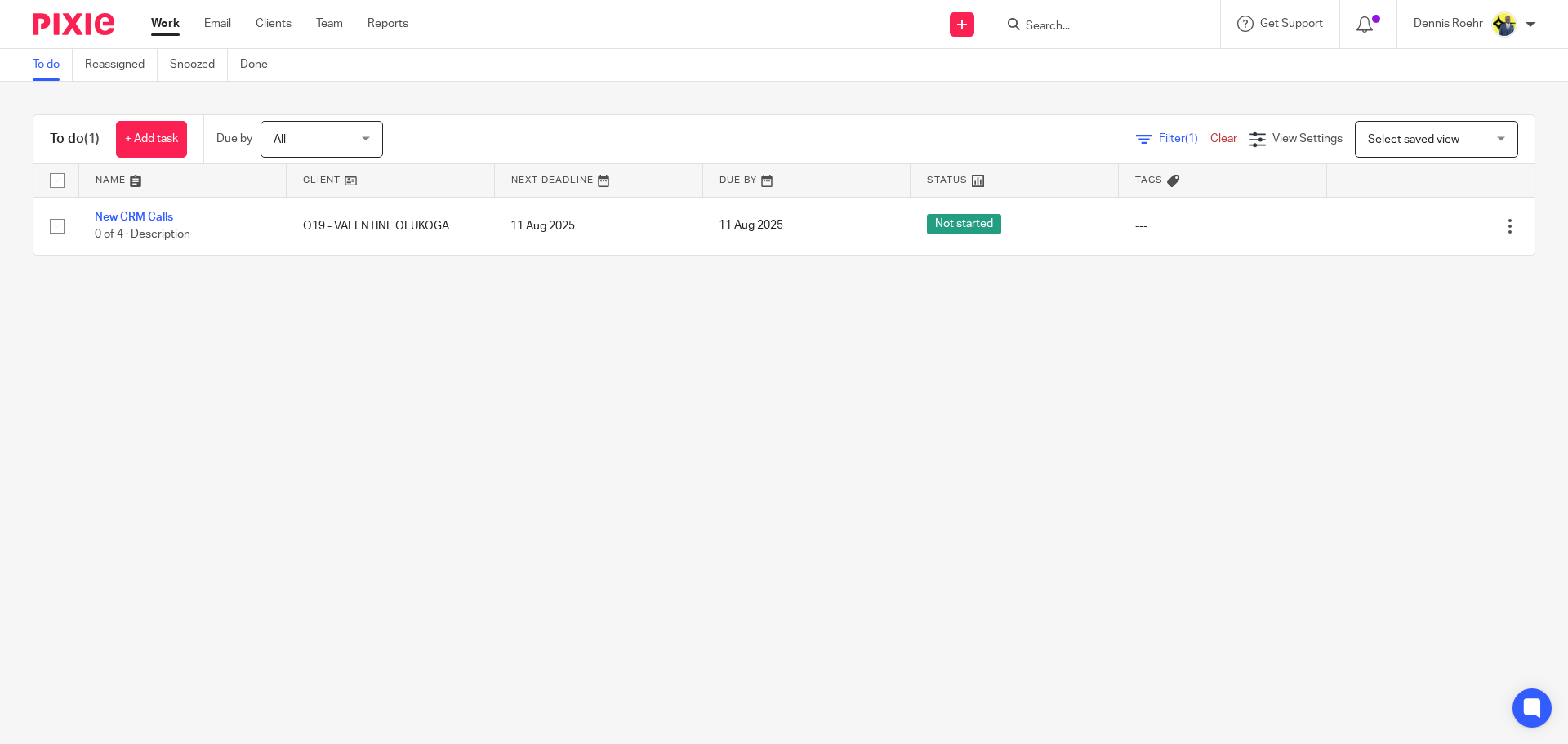click at bounding box center [1098, 27] 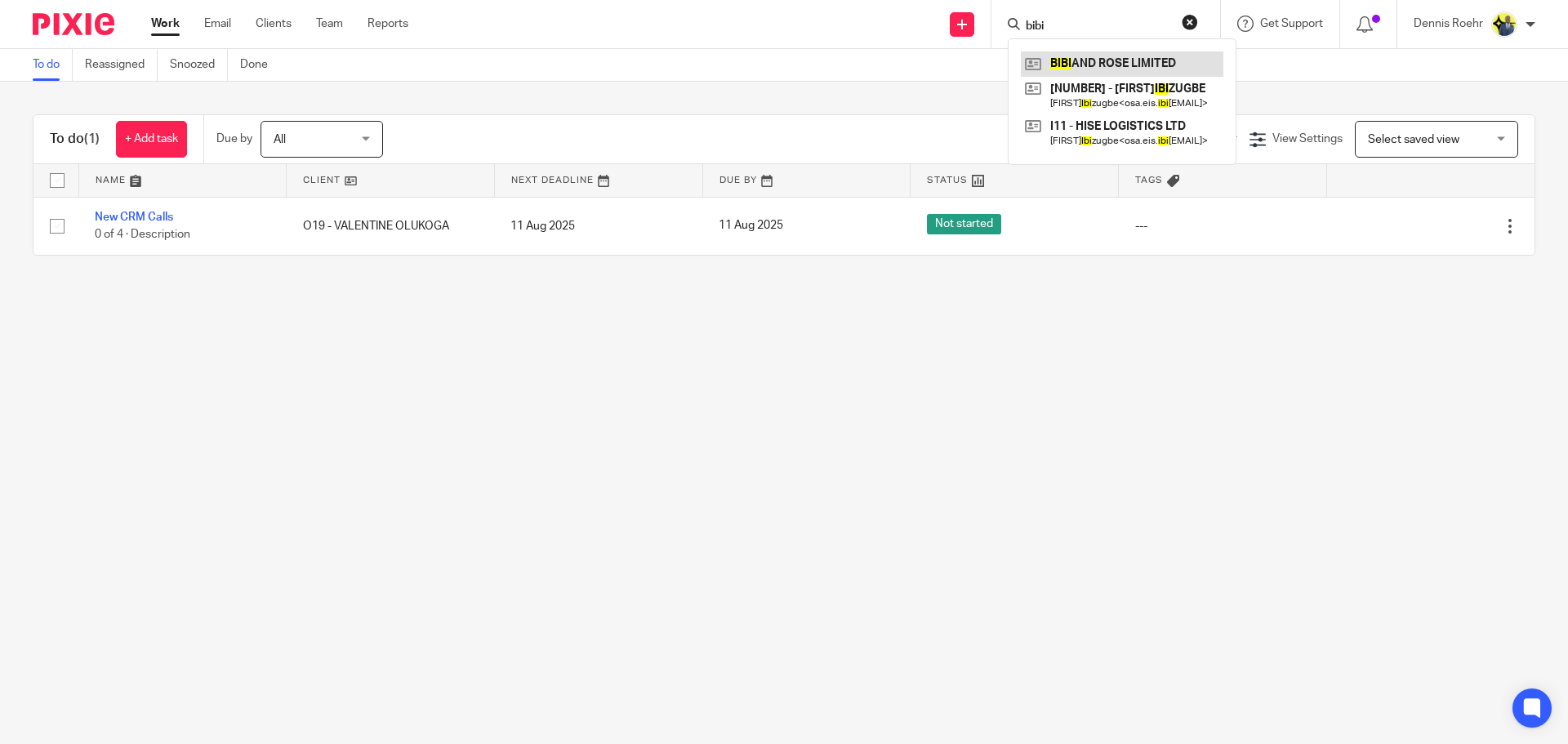 type on "bibi" 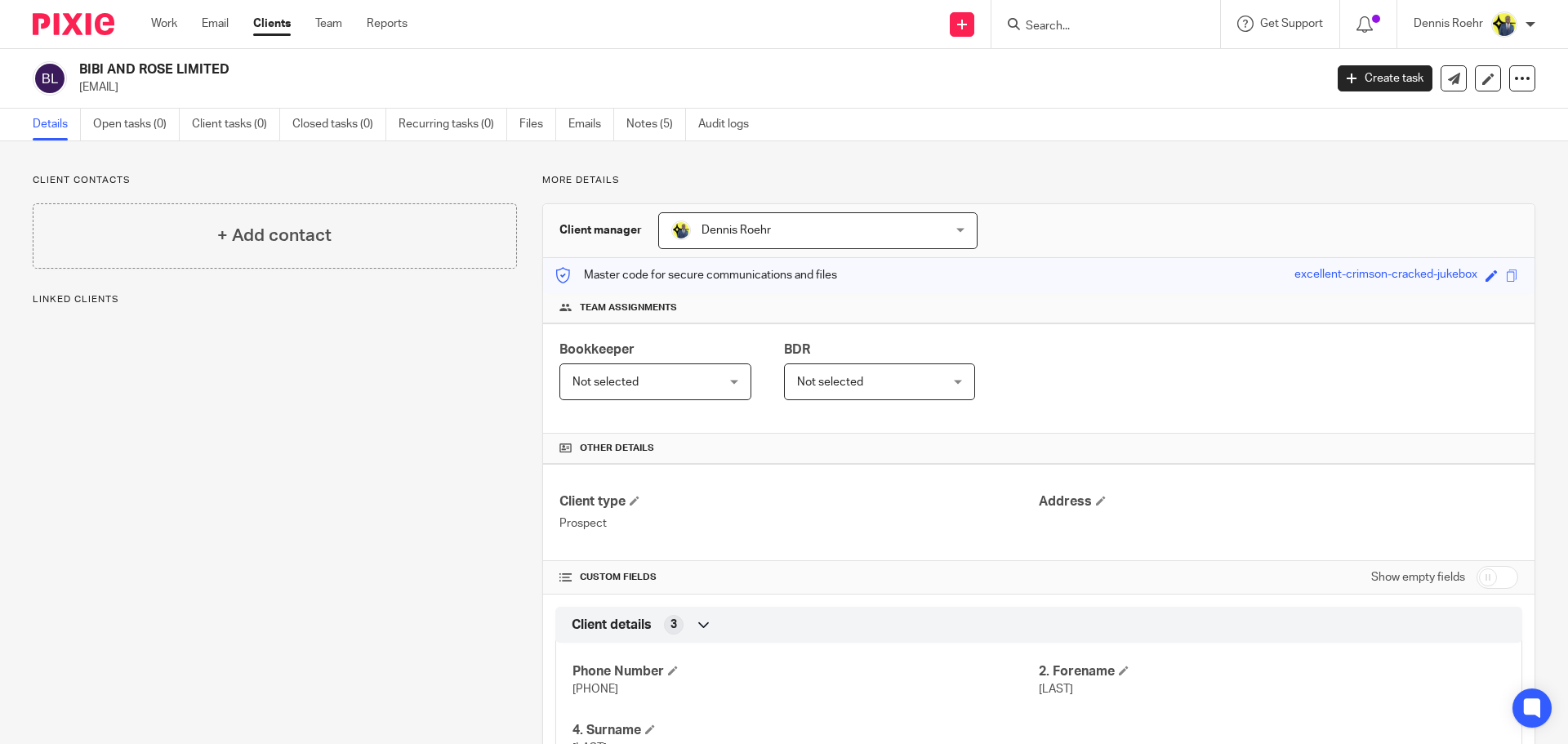 scroll, scrollTop: 0, scrollLeft: 0, axis: both 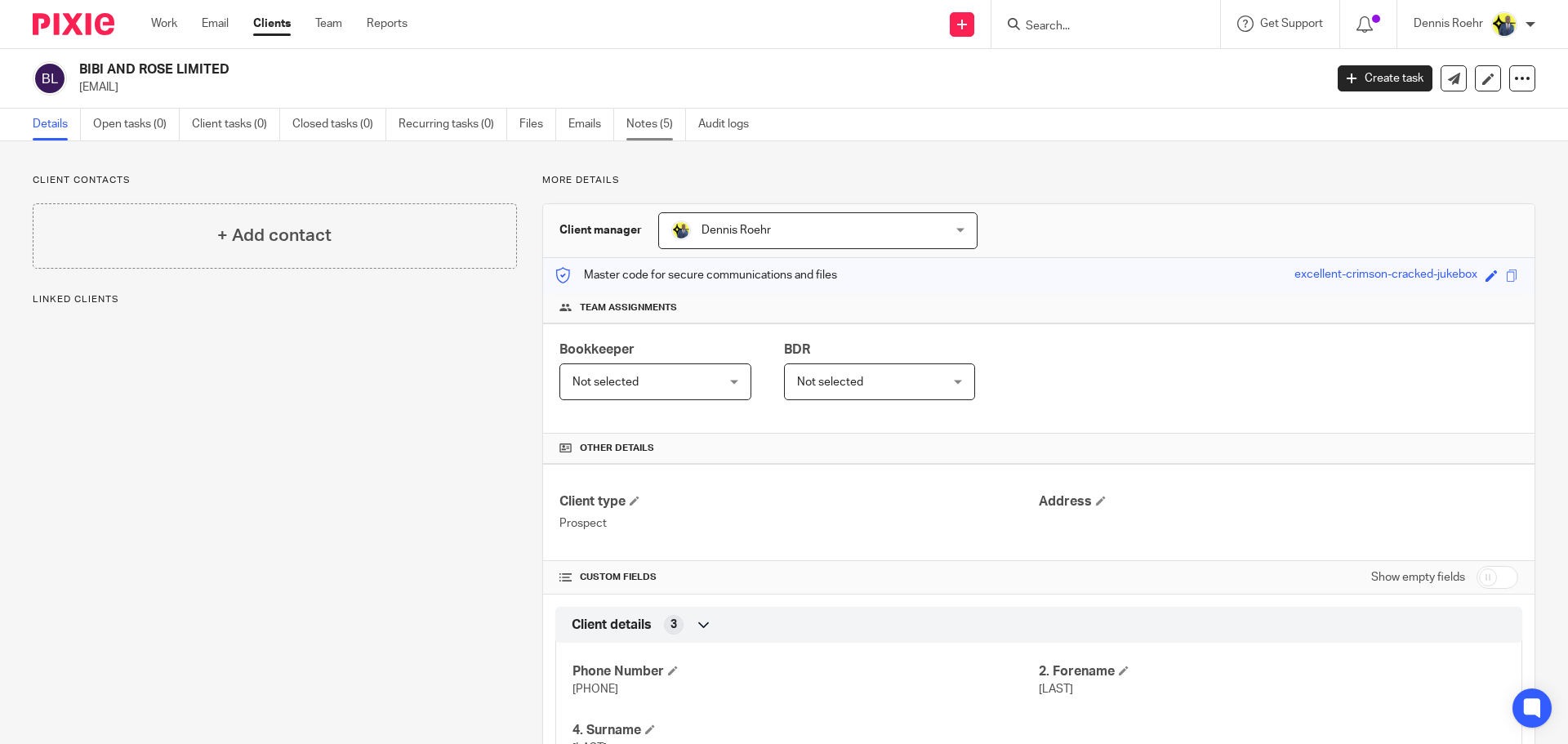 click on "Notes (5)" at bounding box center [656, 124] 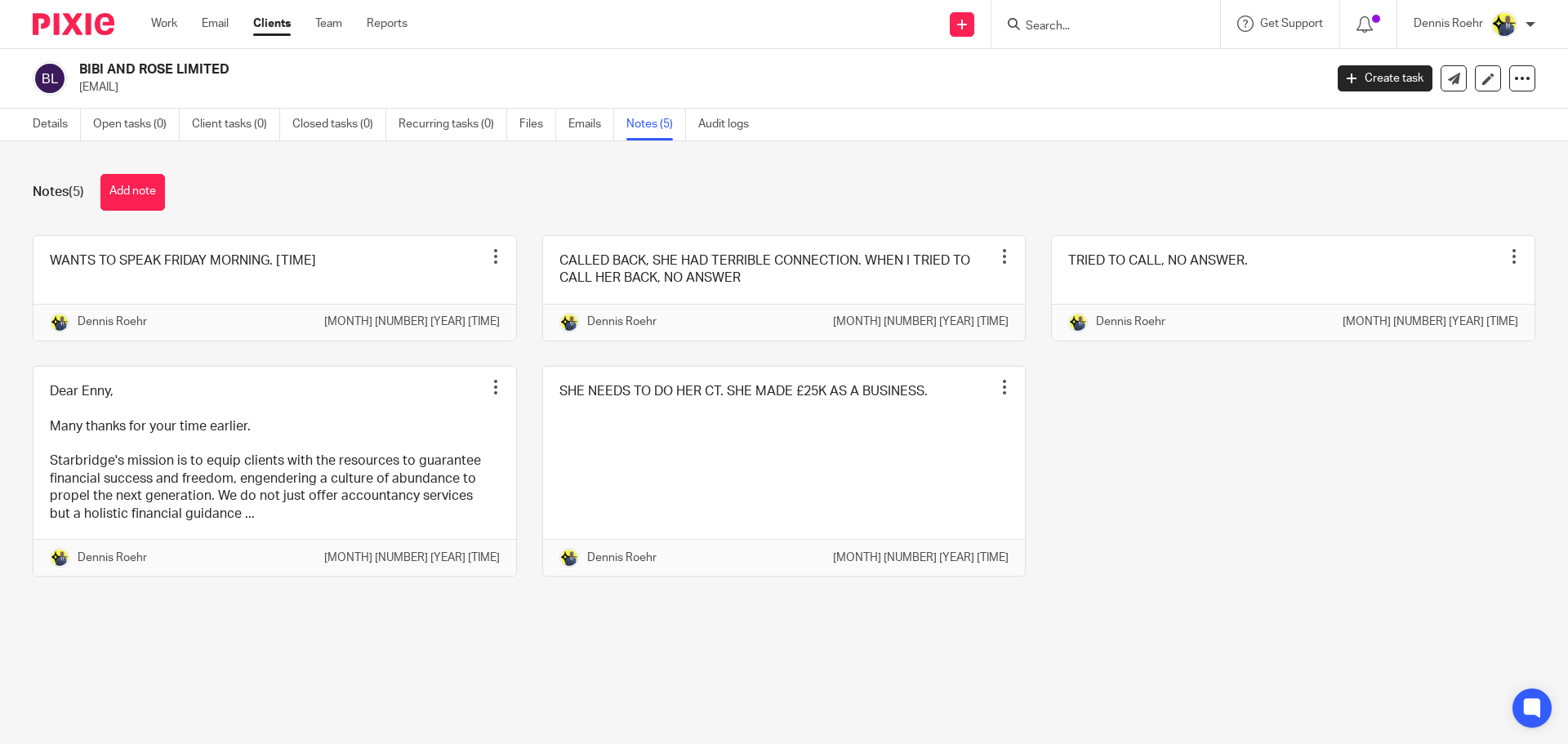 scroll, scrollTop: 0, scrollLeft: 0, axis: both 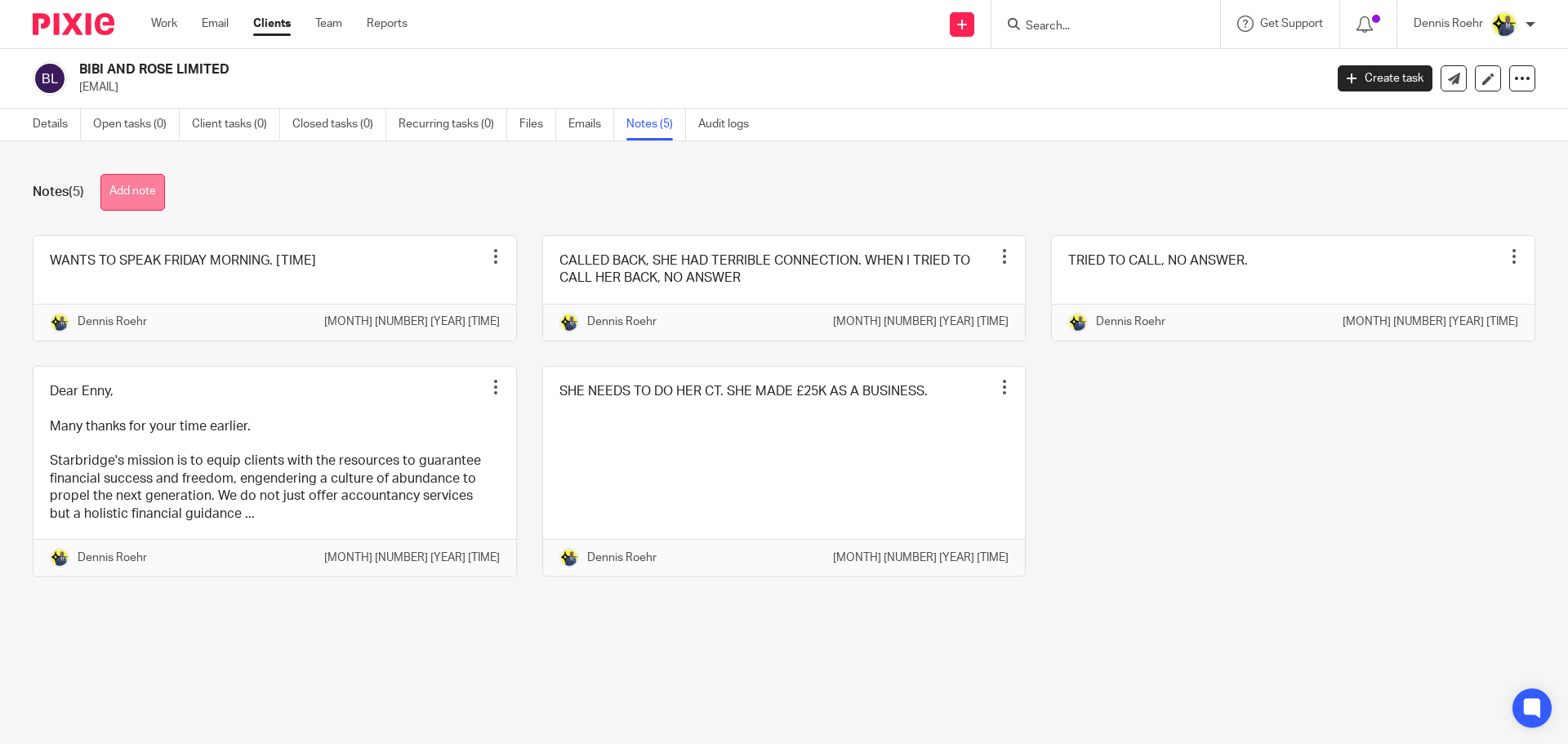 click on "Add note" at bounding box center [132, 192] 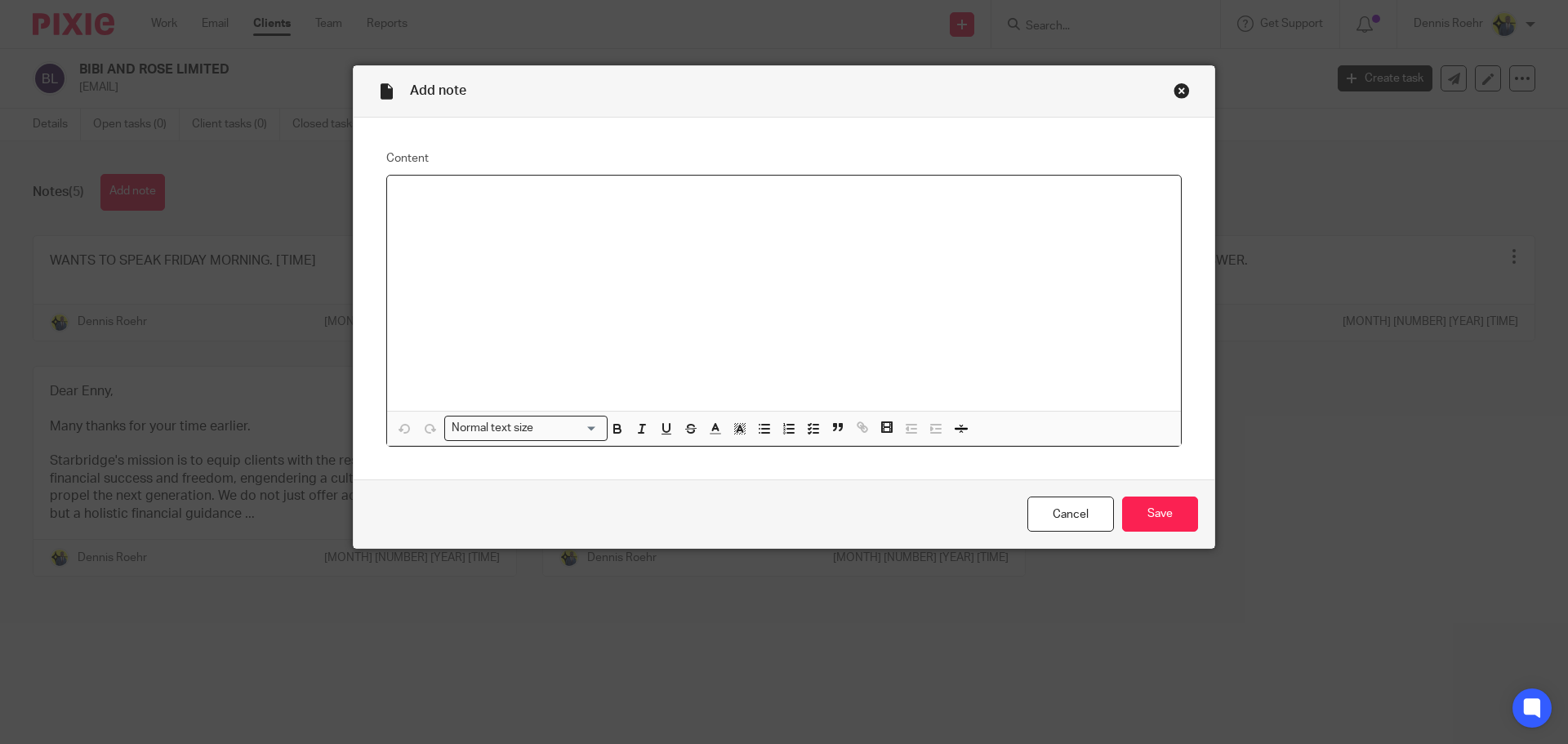type 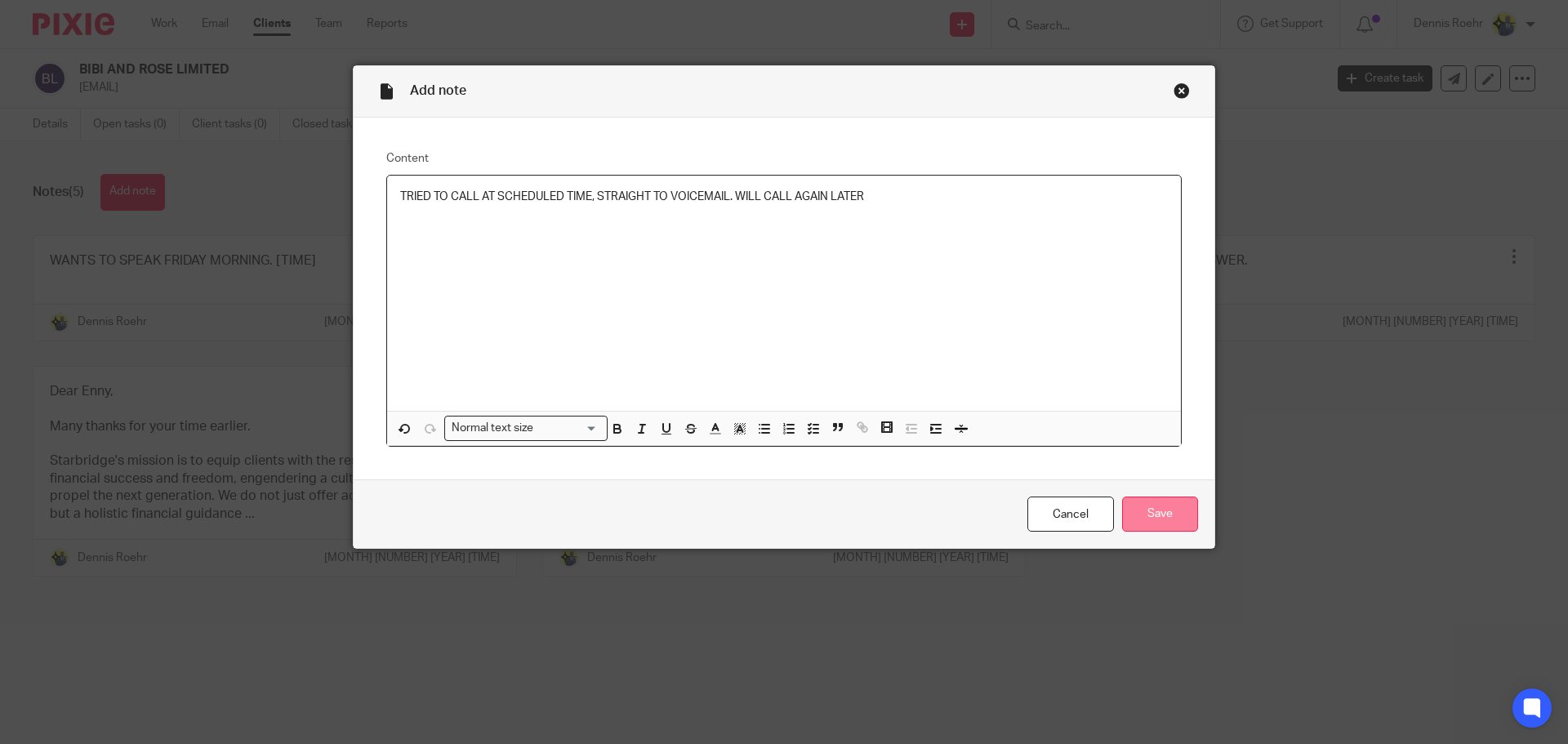 click on "Save" at bounding box center [1160, 514] 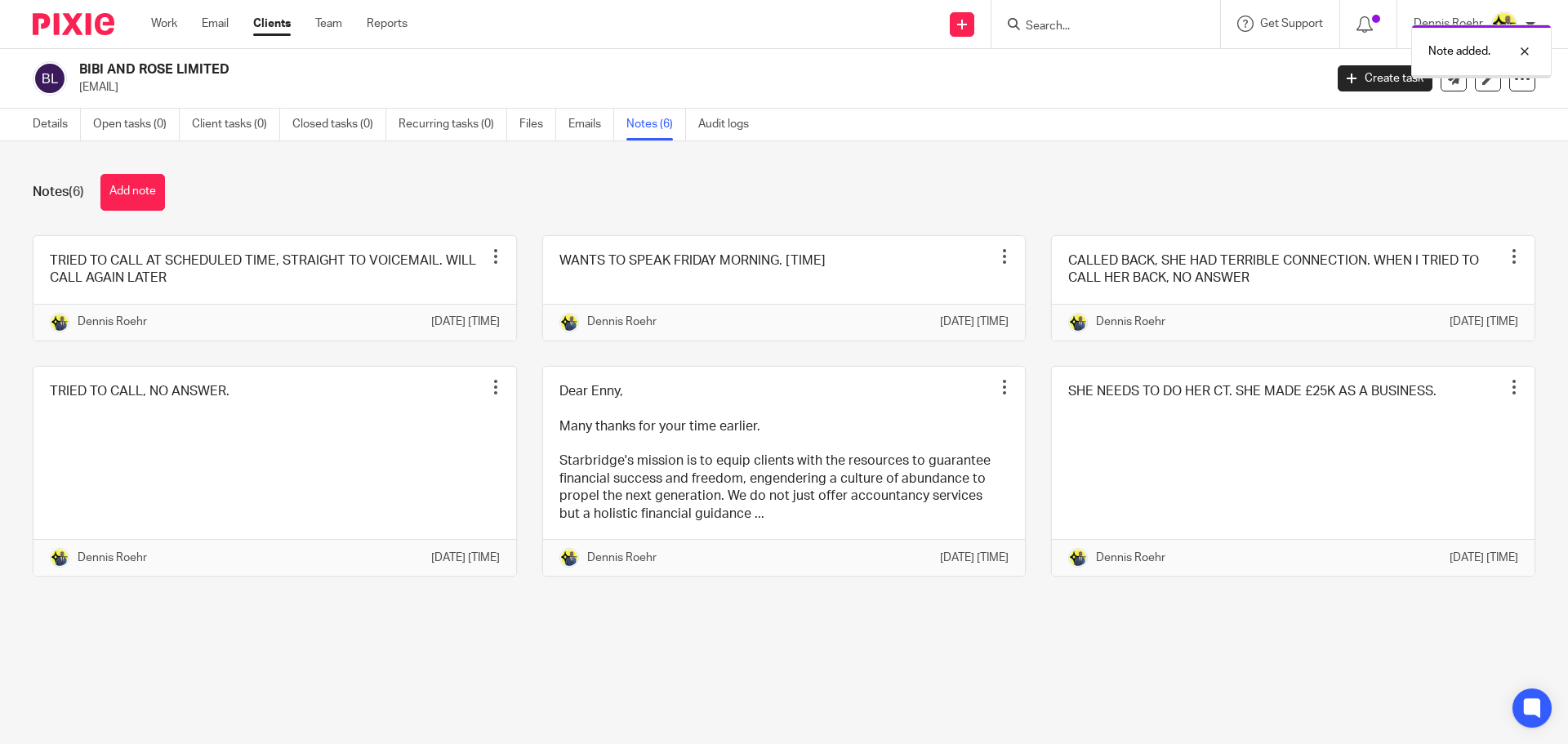 scroll, scrollTop: 0, scrollLeft: 0, axis: both 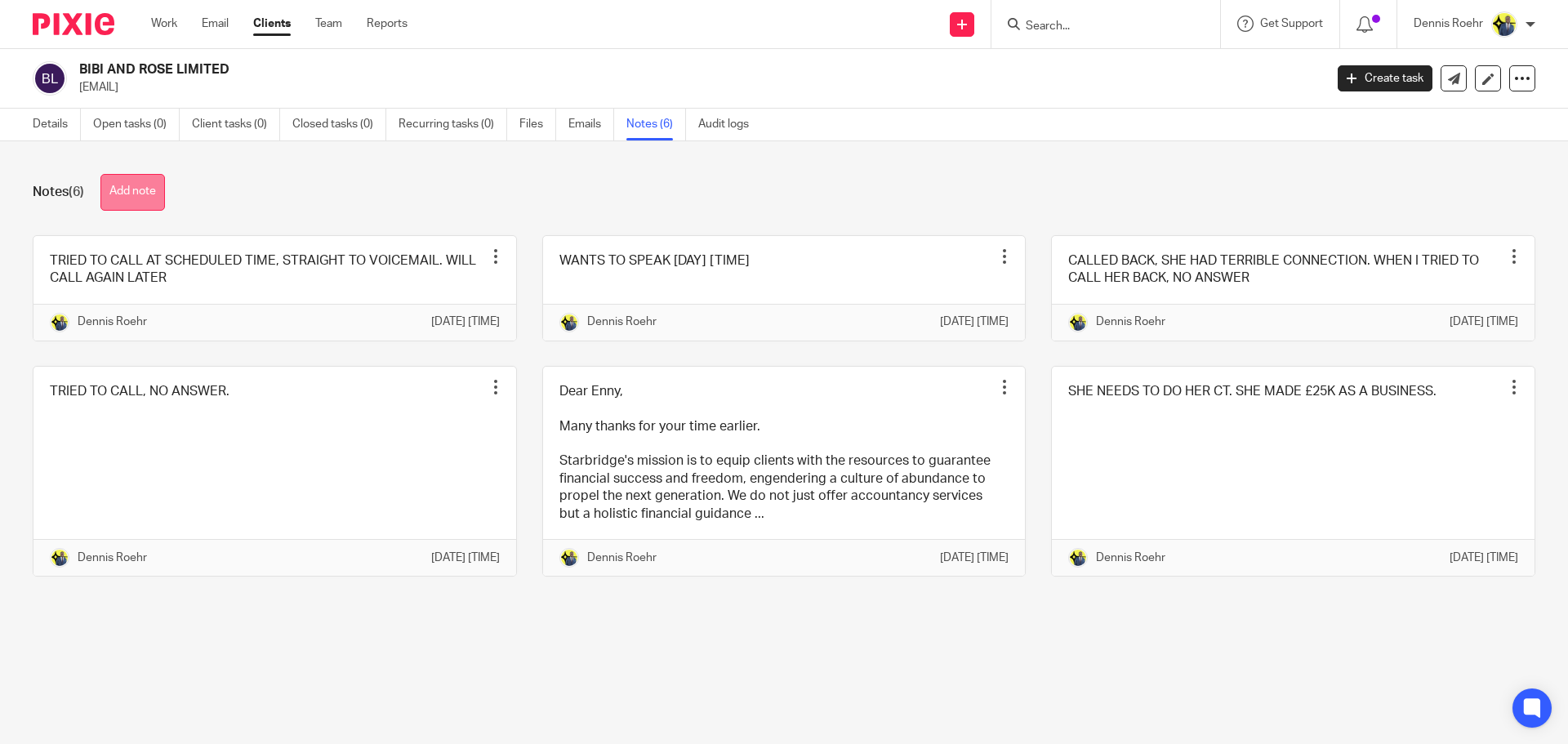click on "Add note" at bounding box center (132, 192) 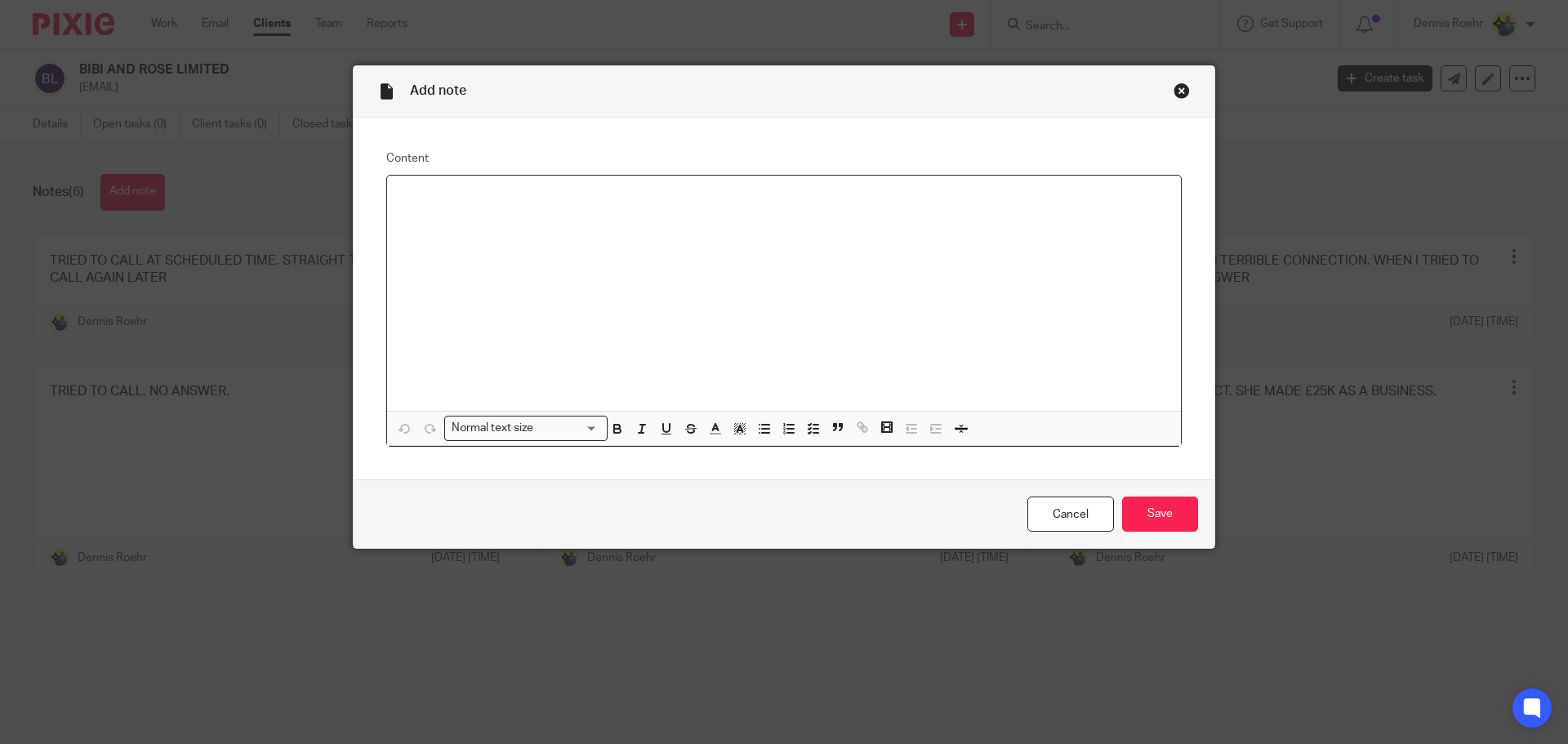 type 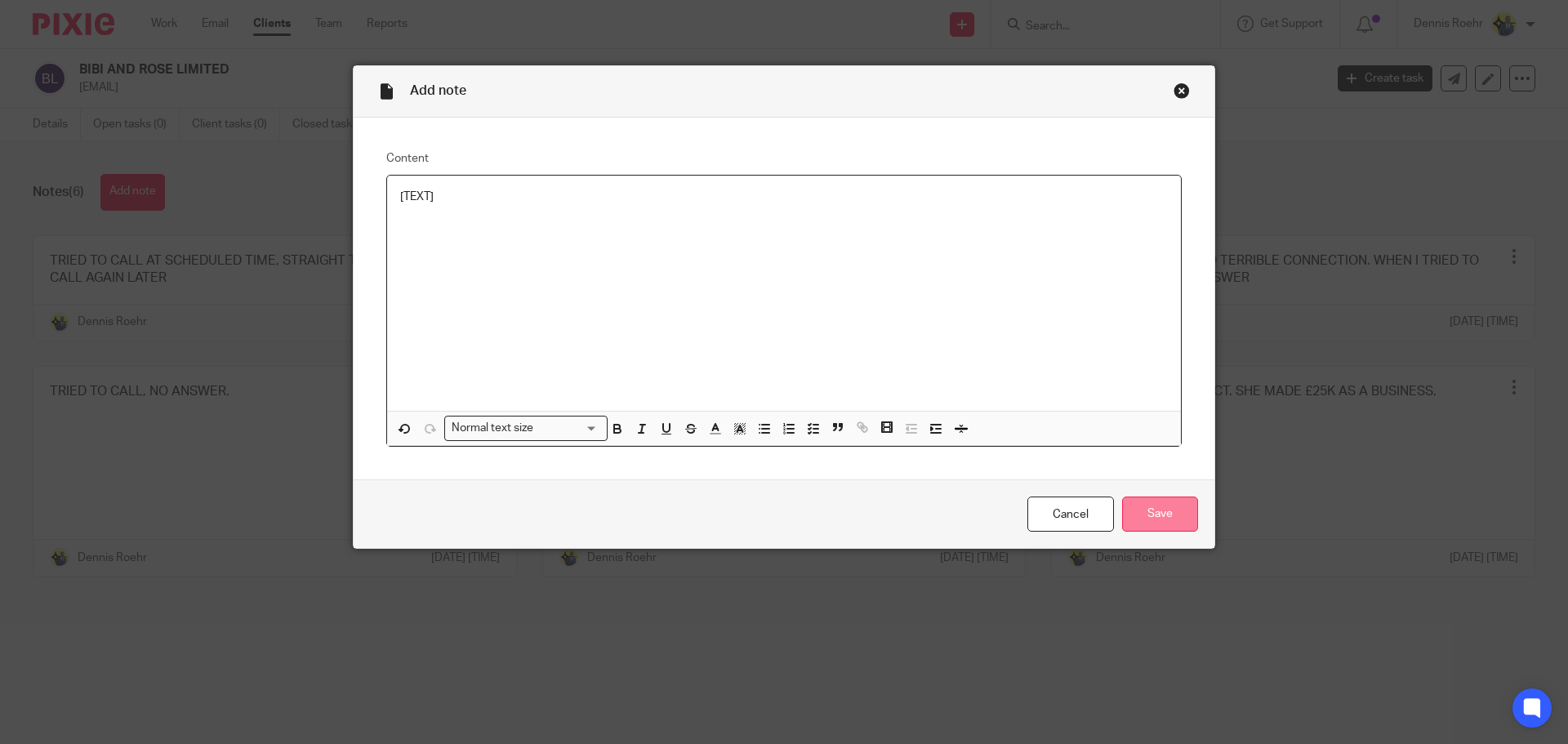 click on "Save" at bounding box center [1160, 514] 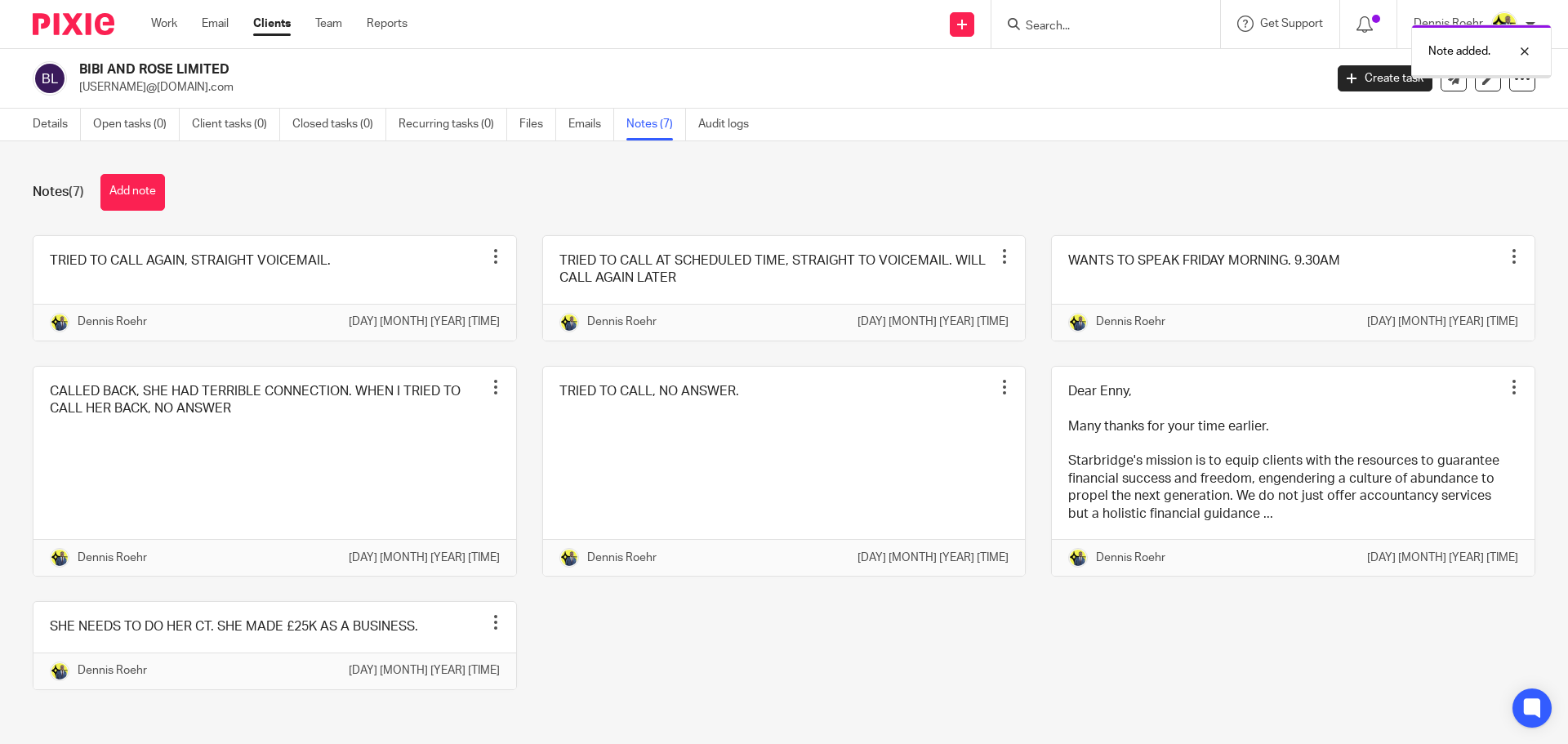 scroll, scrollTop: 0, scrollLeft: 0, axis: both 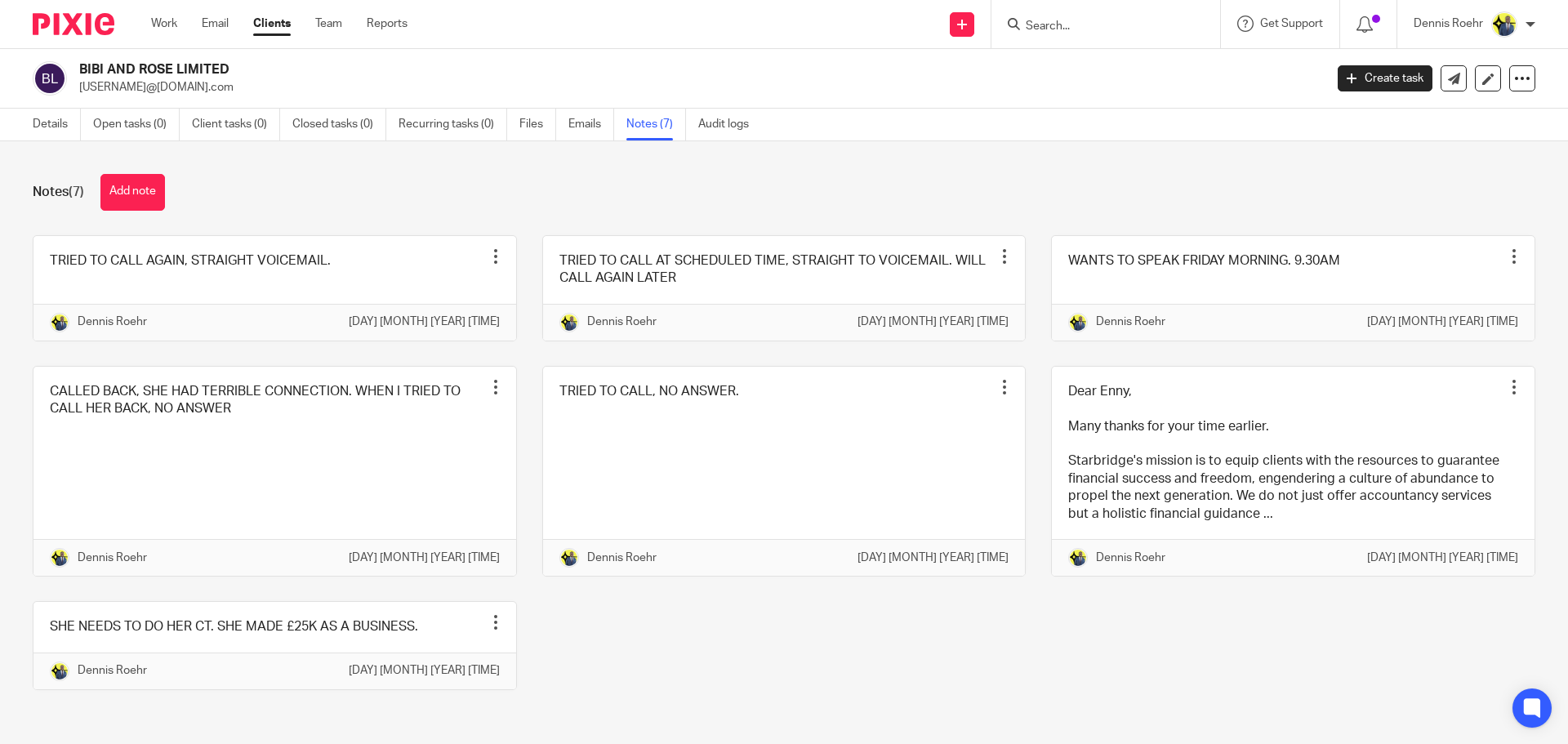 click at bounding box center [1098, 27] 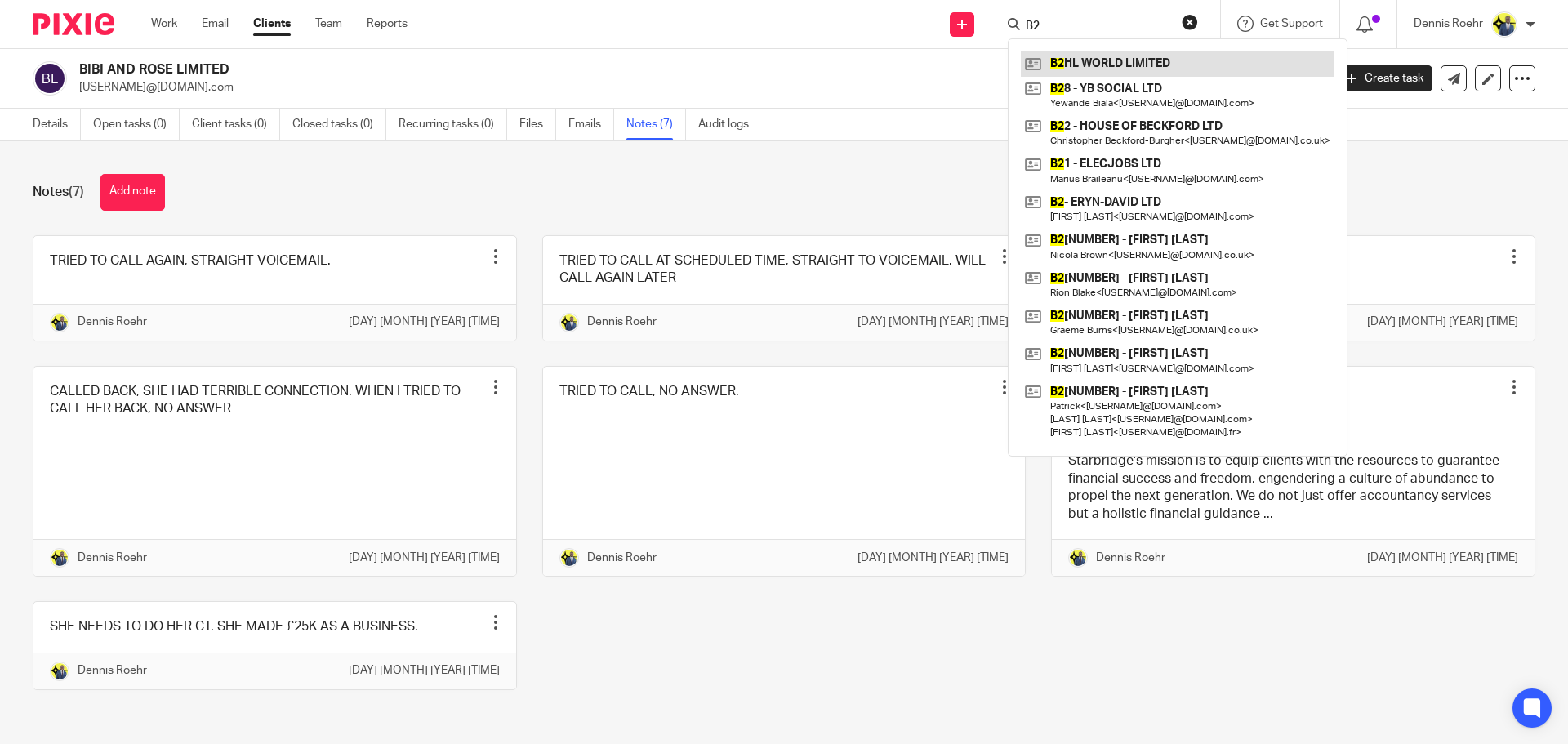 type on "B2" 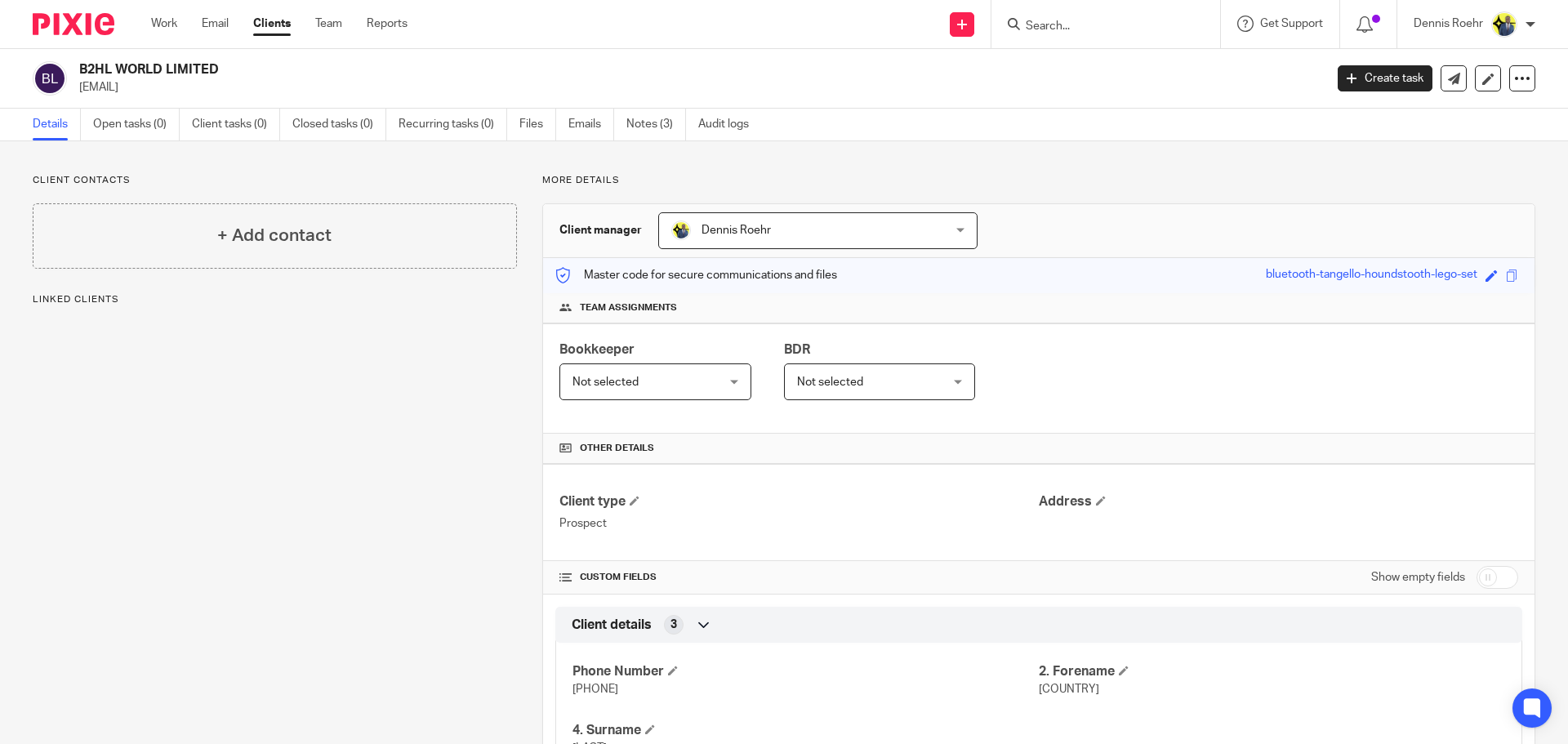 scroll, scrollTop: 0, scrollLeft: 0, axis: both 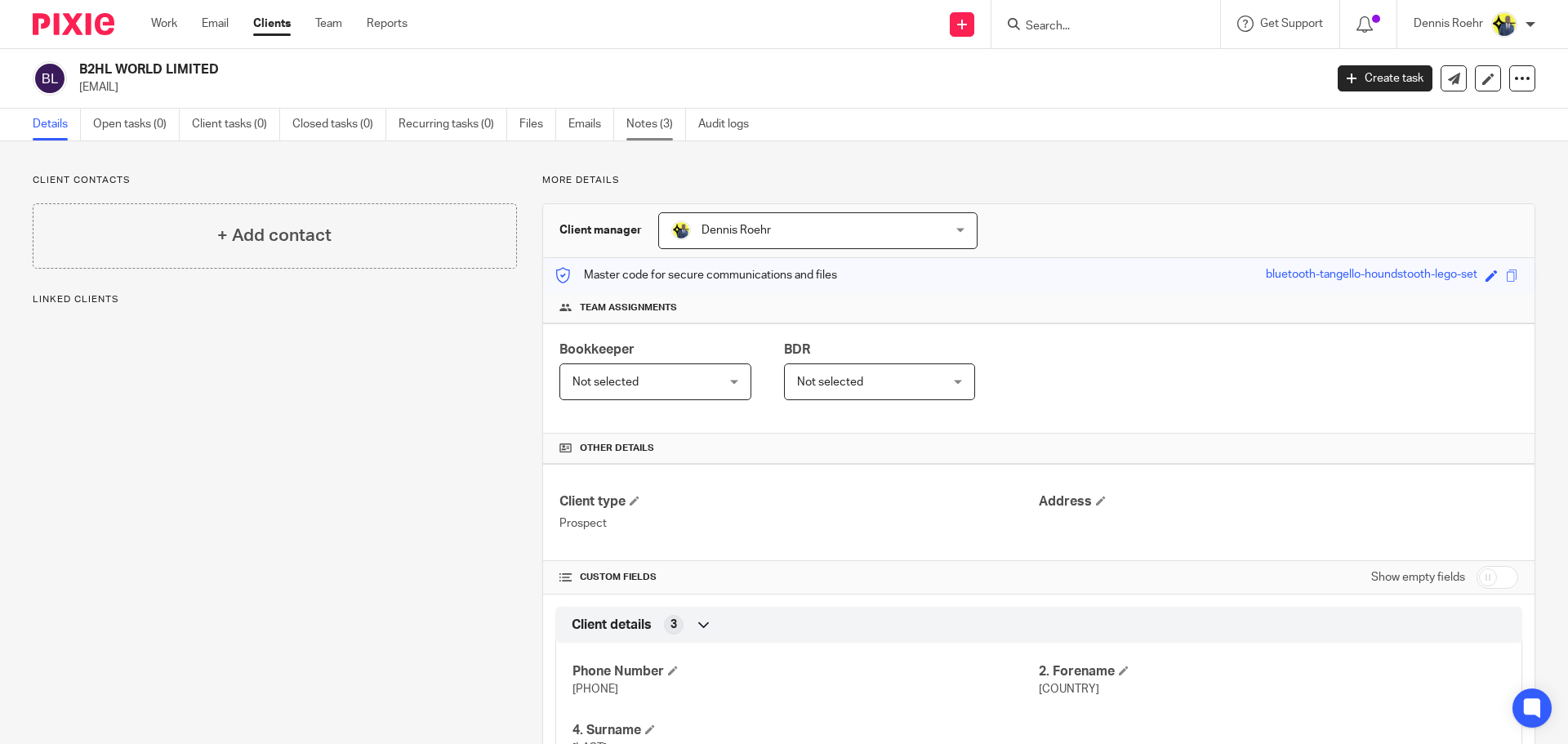 click on "Notes (3)" at bounding box center [656, 124] 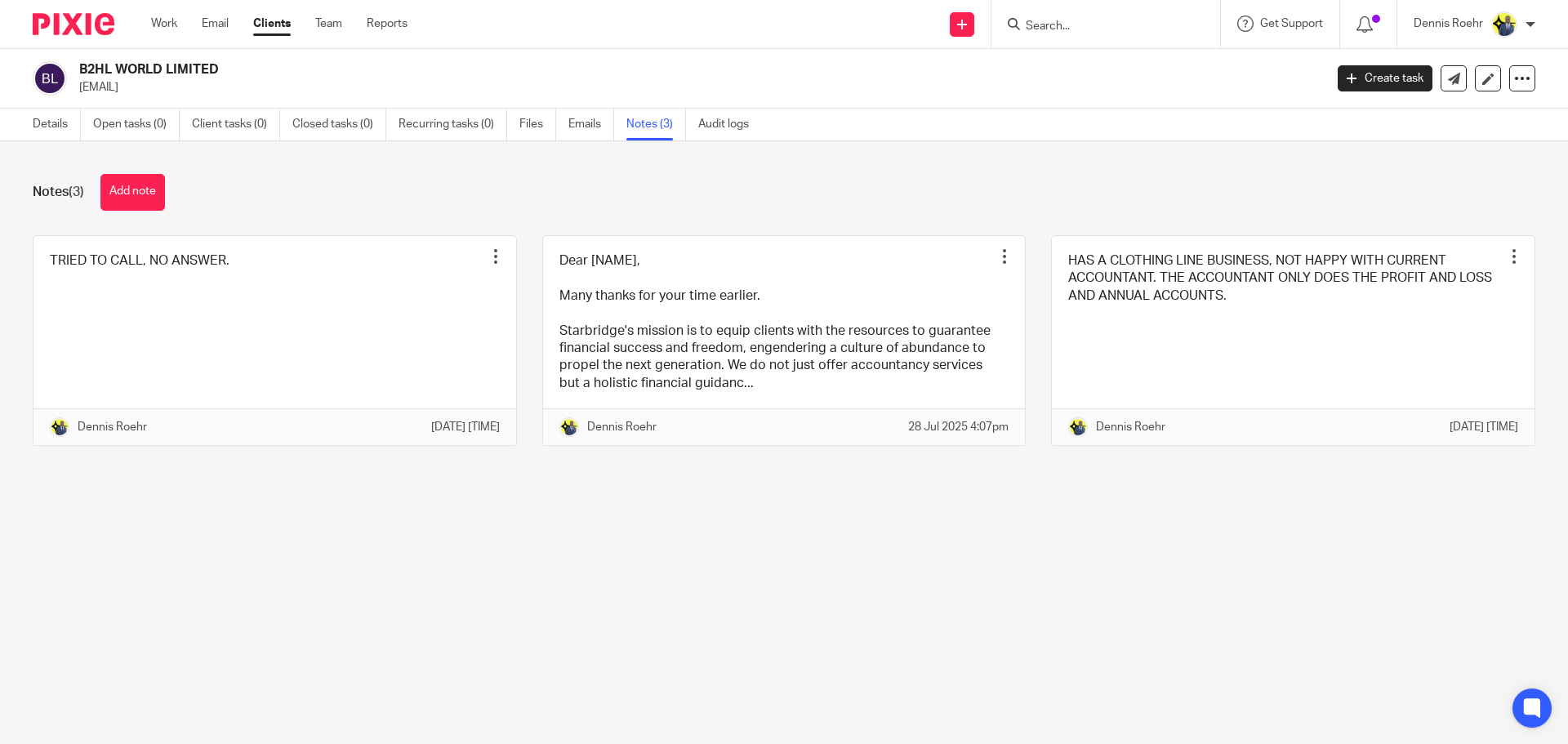 scroll, scrollTop: 0, scrollLeft: 0, axis: both 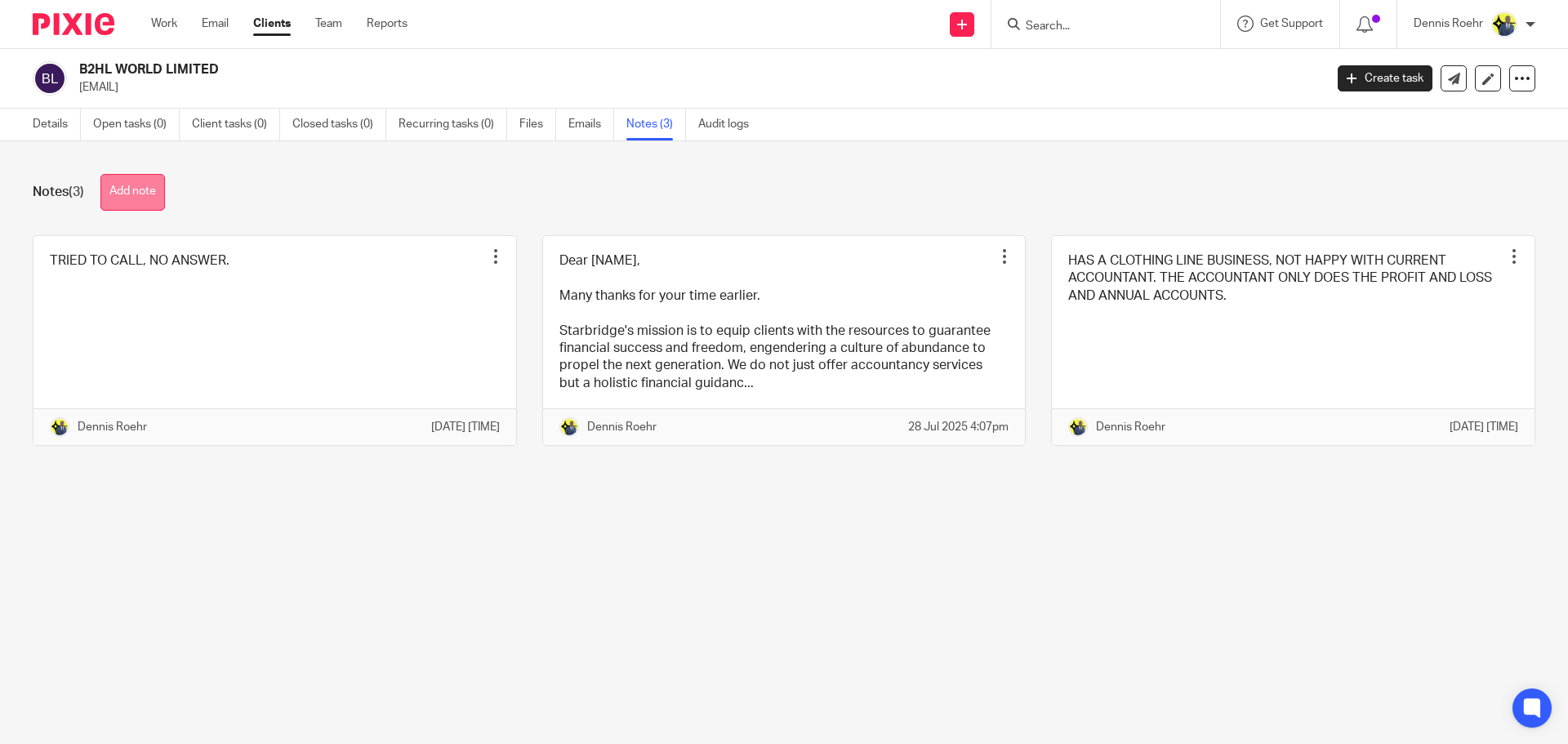 click on "Add note" at bounding box center [132, 192] 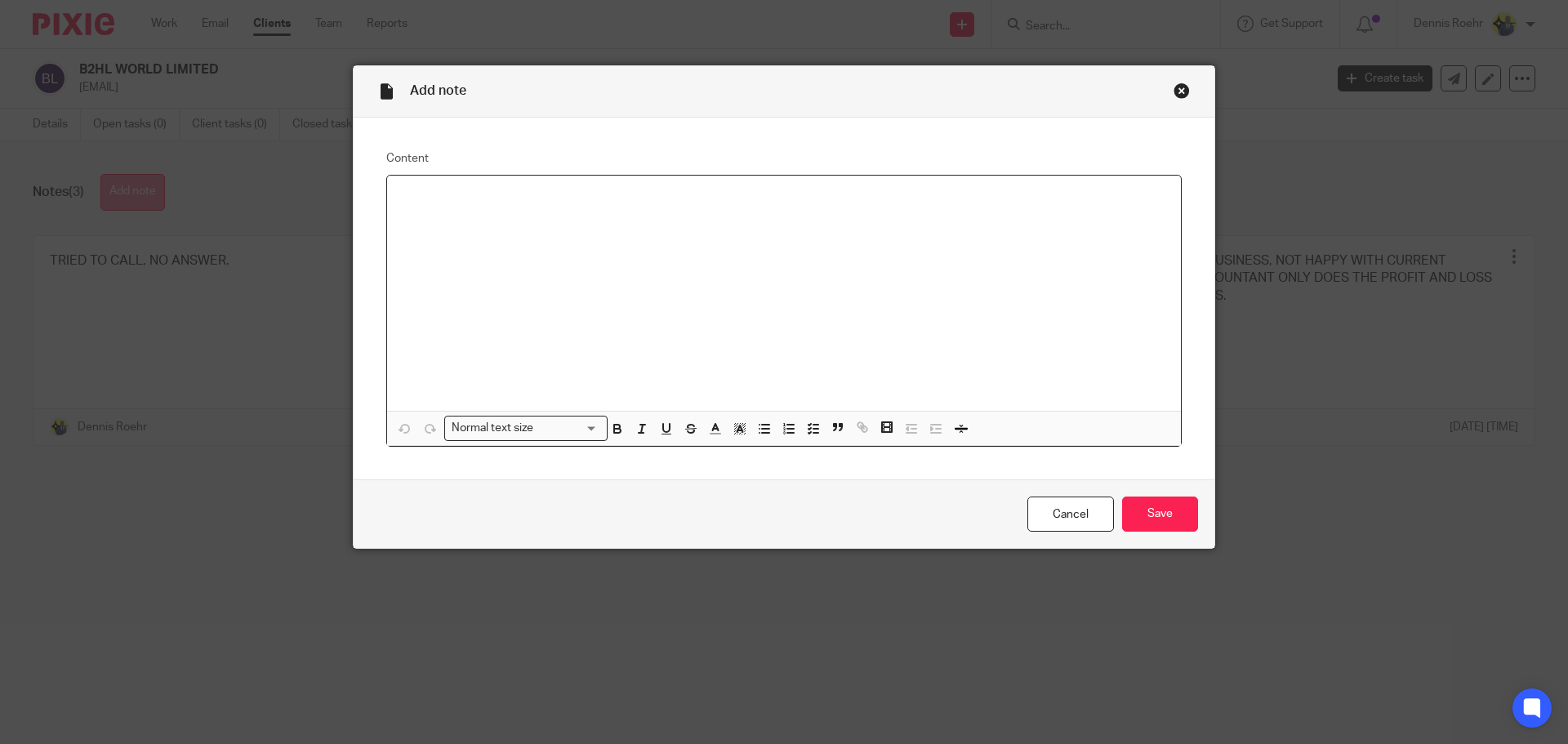 type 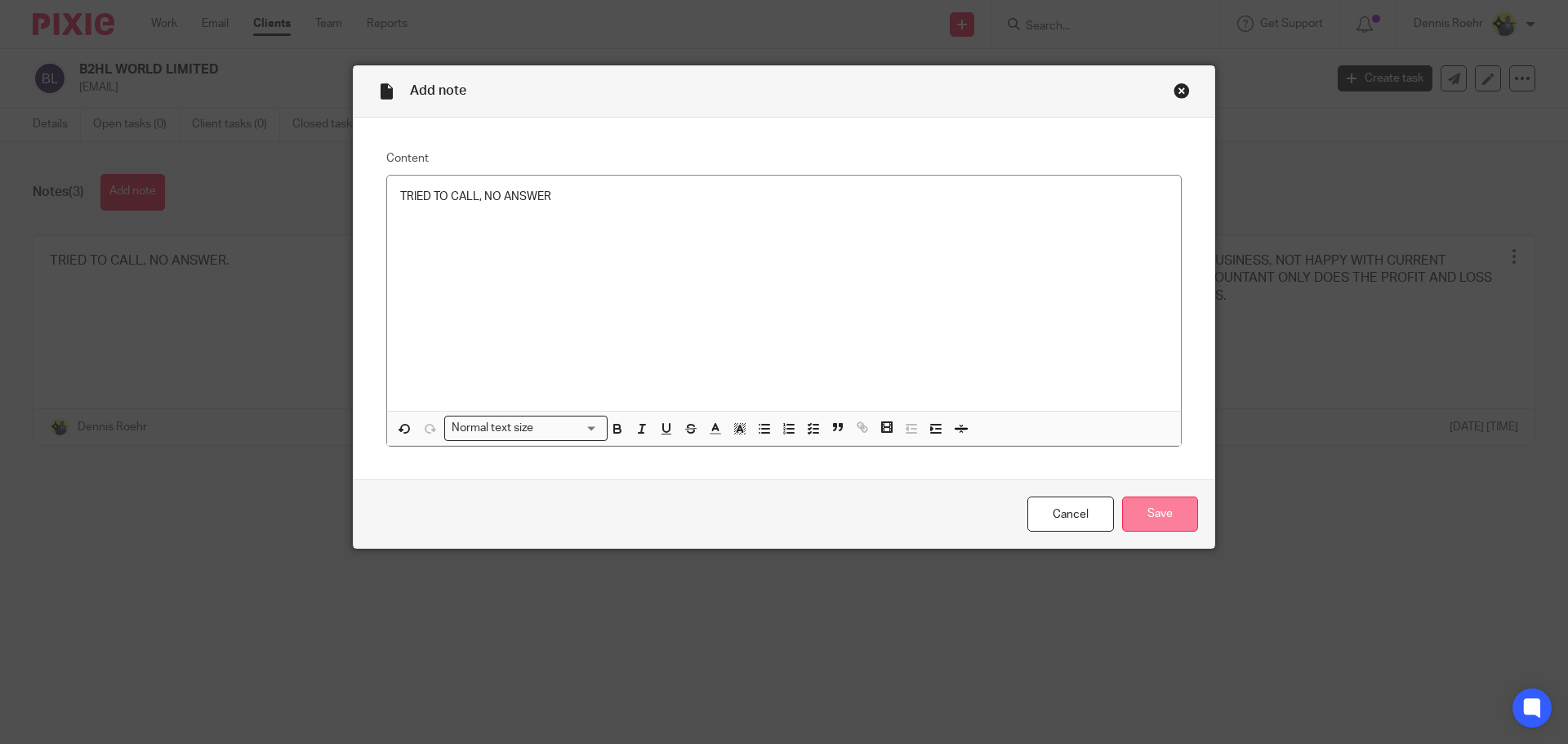 click on "Save" at bounding box center [1160, 514] 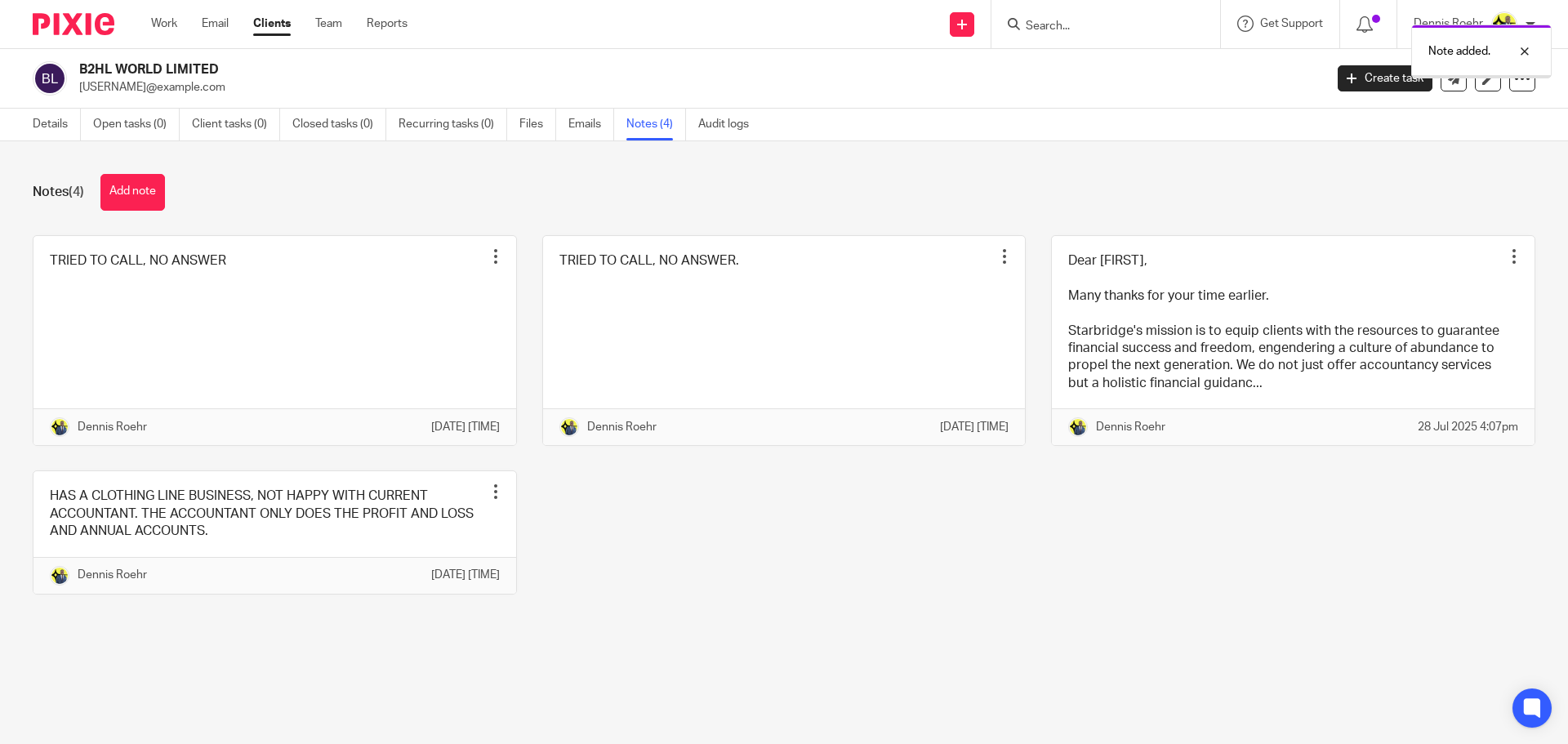 scroll, scrollTop: 0, scrollLeft: 0, axis: both 